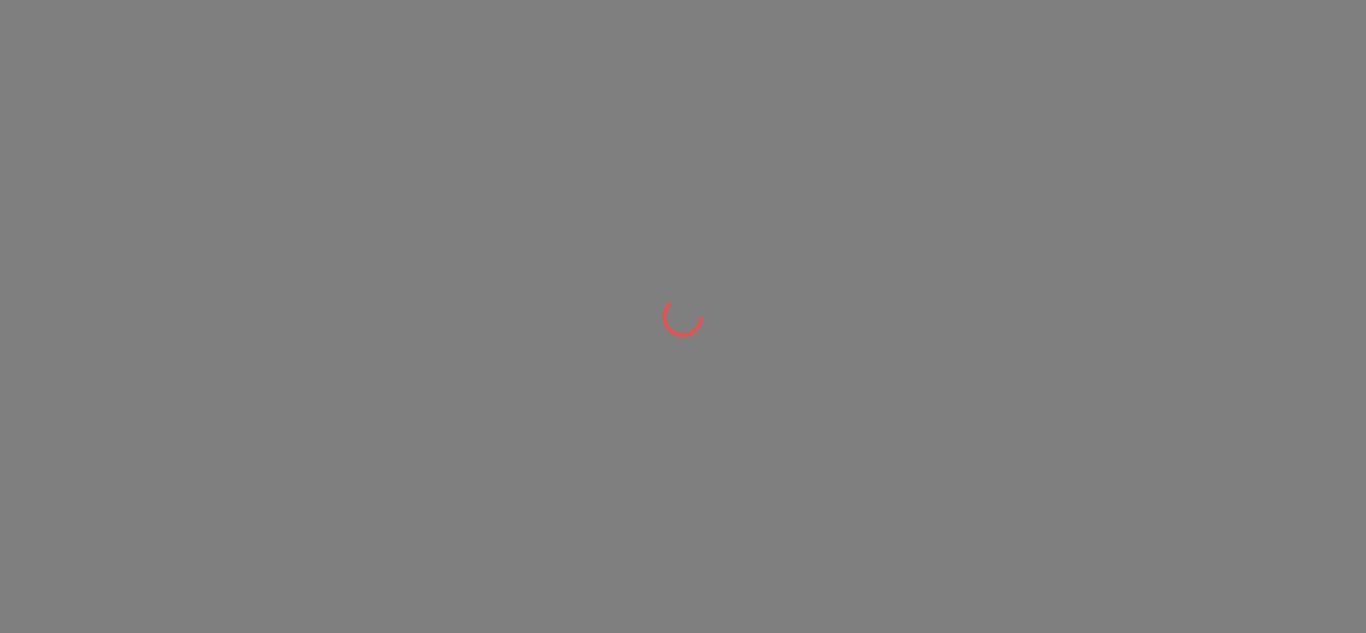 scroll, scrollTop: 0, scrollLeft: 0, axis: both 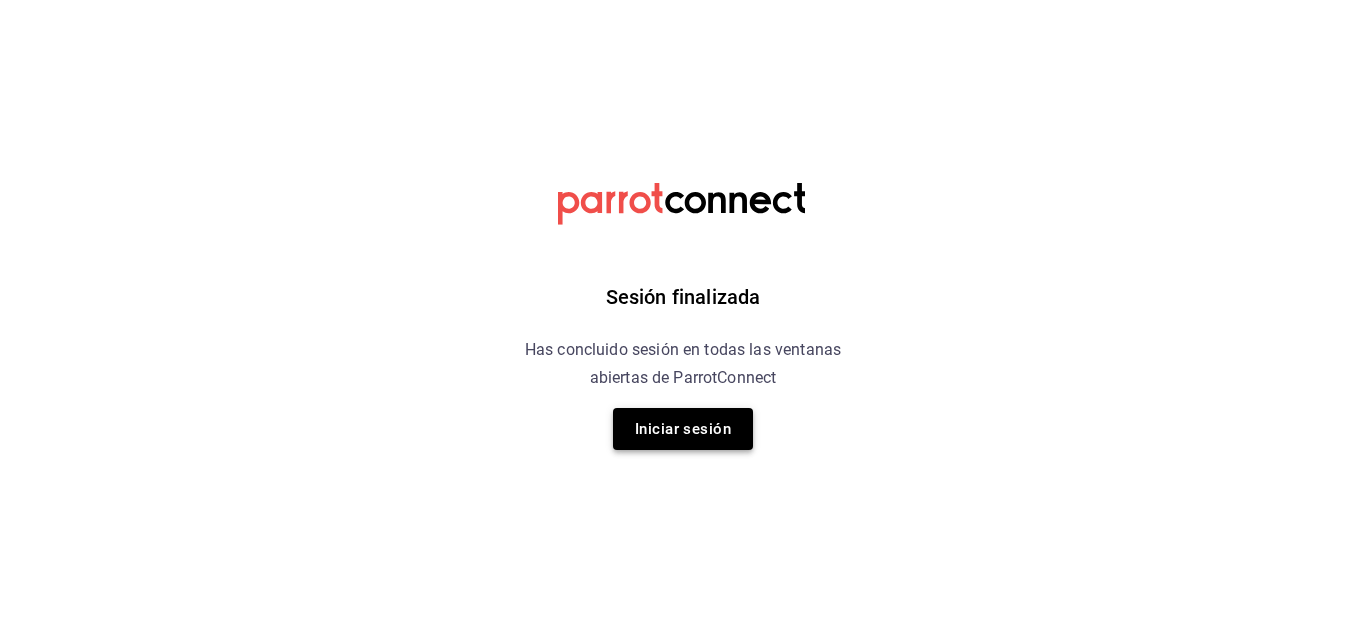 click on "Iniciar sesión" at bounding box center (683, 429) 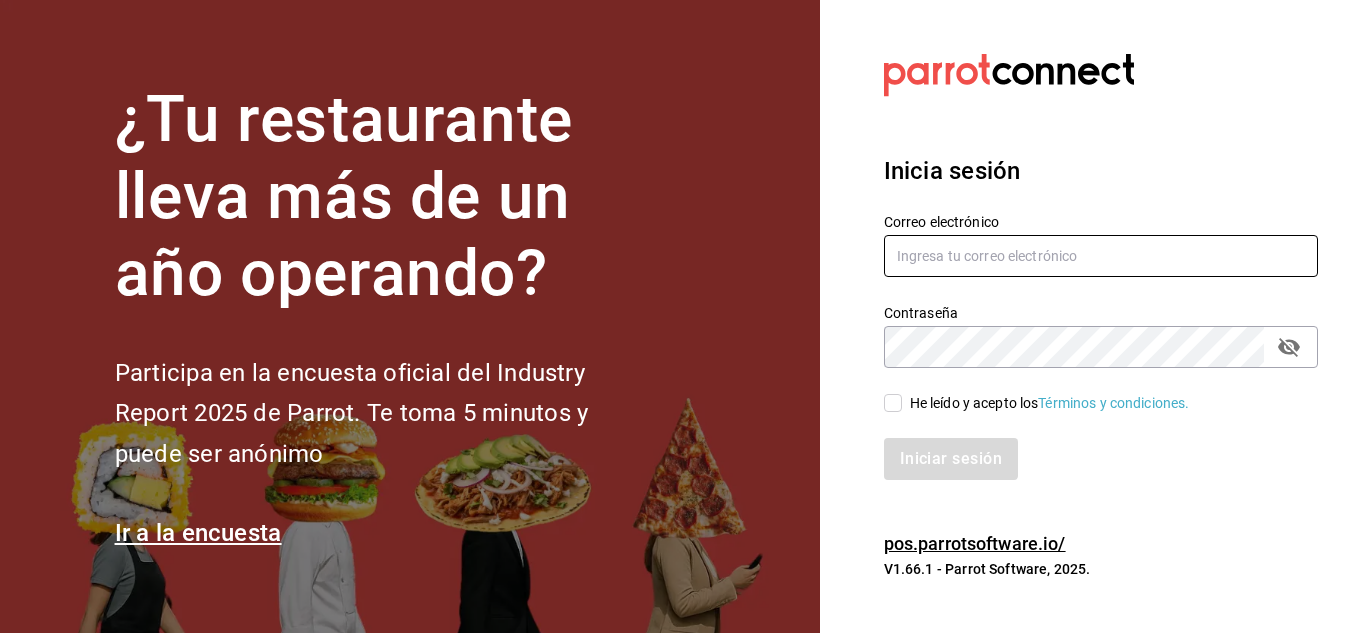click at bounding box center (1101, 256) 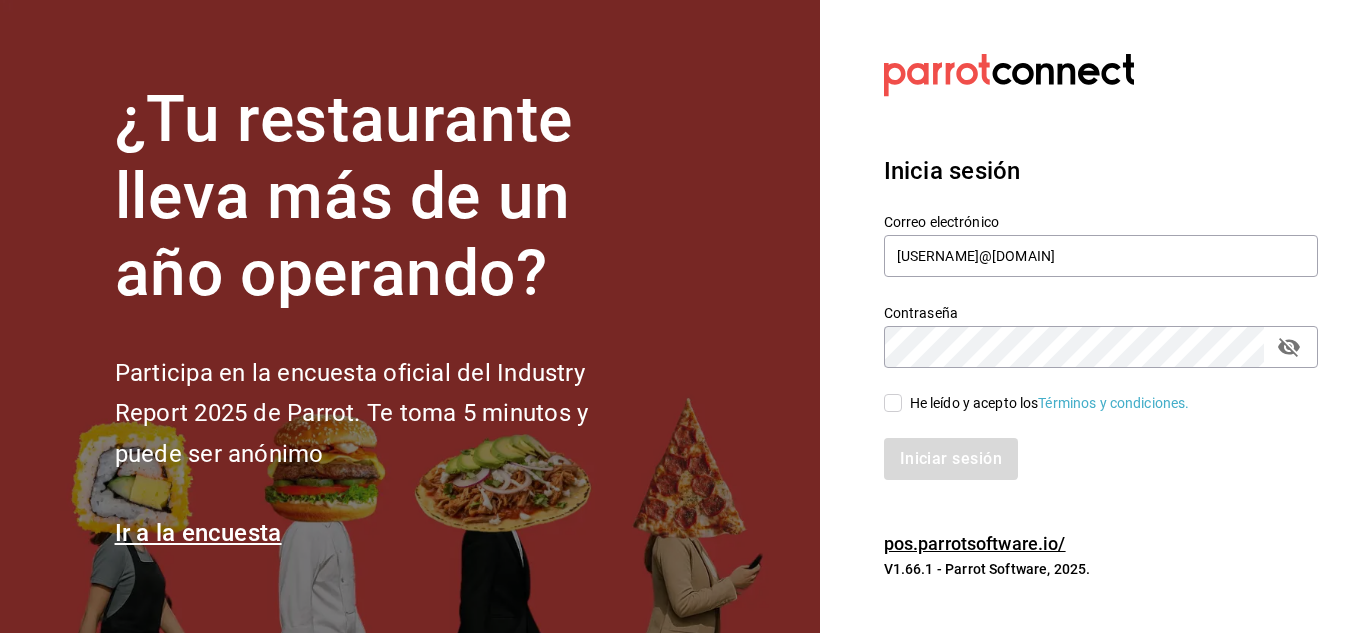 click on "Iniciar sesión" at bounding box center [1089, 447] 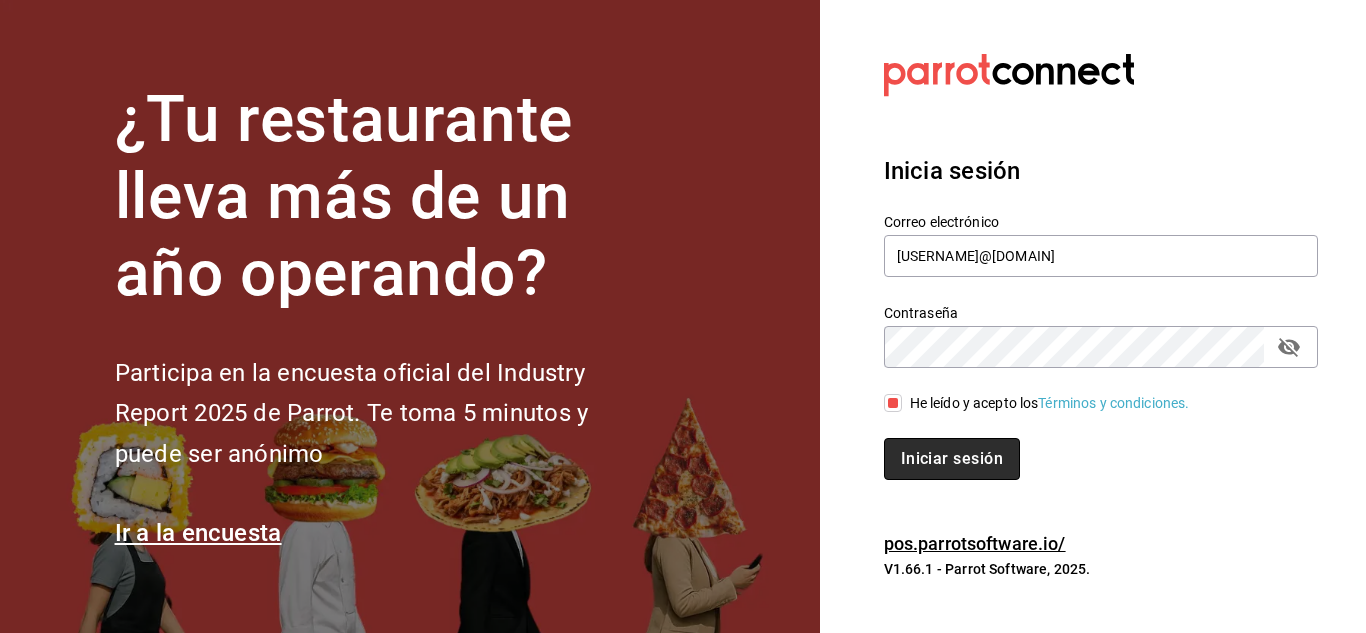 click on "Iniciar sesión" at bounding box center [952, 459] 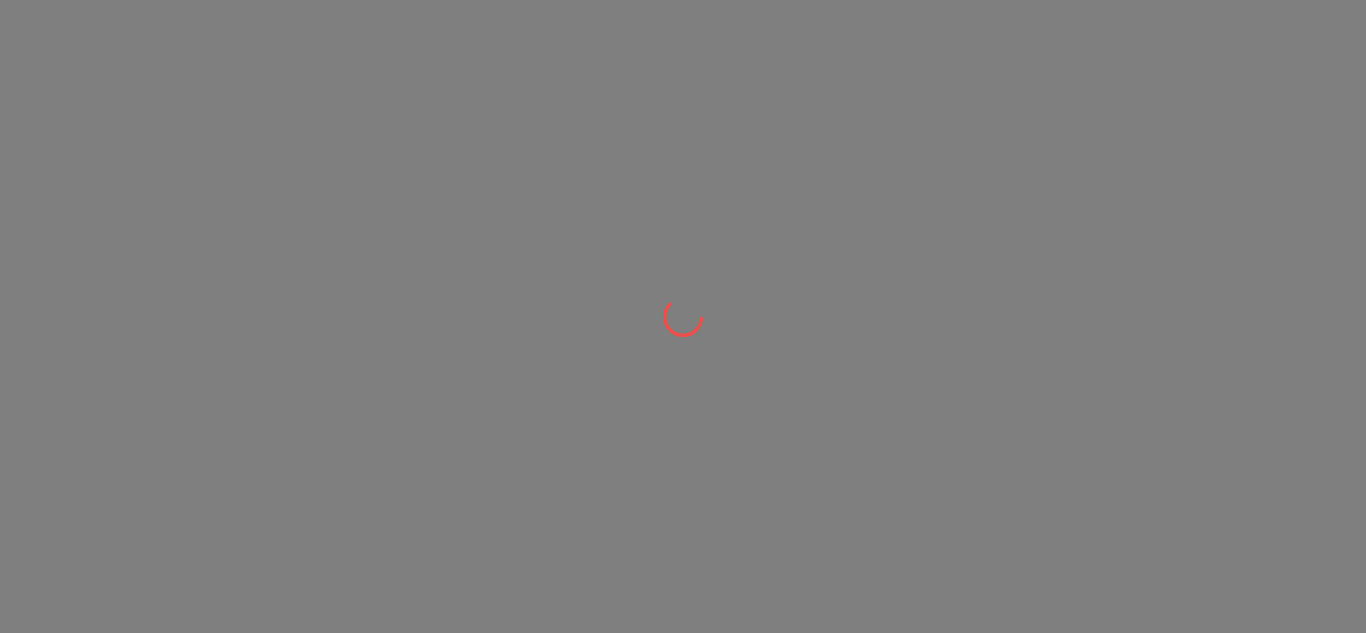 scroll, scrollTop: 0, scrollLeft: 0, axis: both 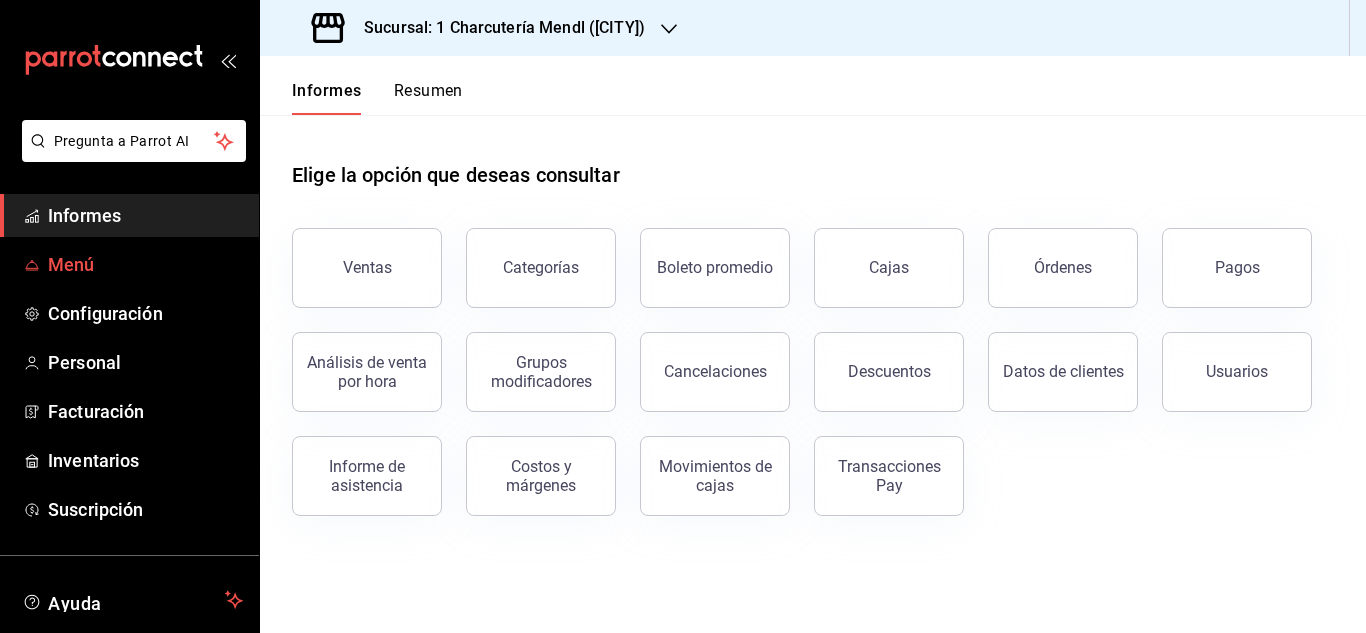 click on "Menú" at bounding box center (129, 264) 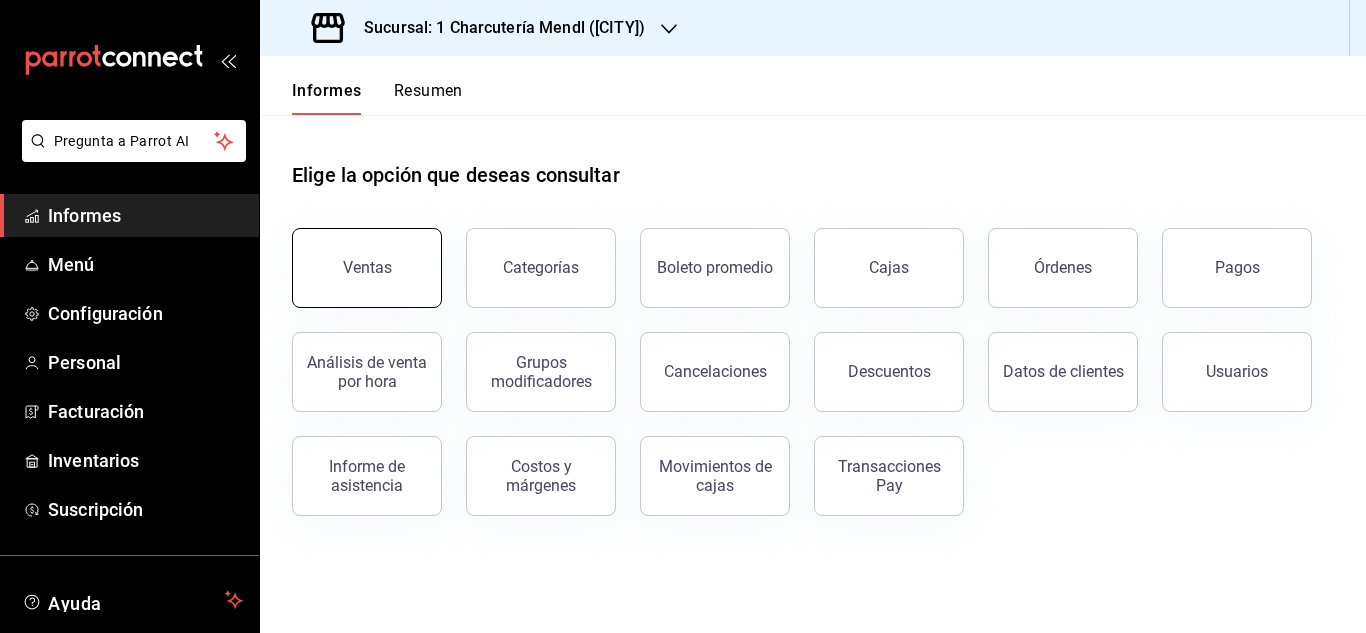 click on "Ventas" at bounding box center [367, 267] 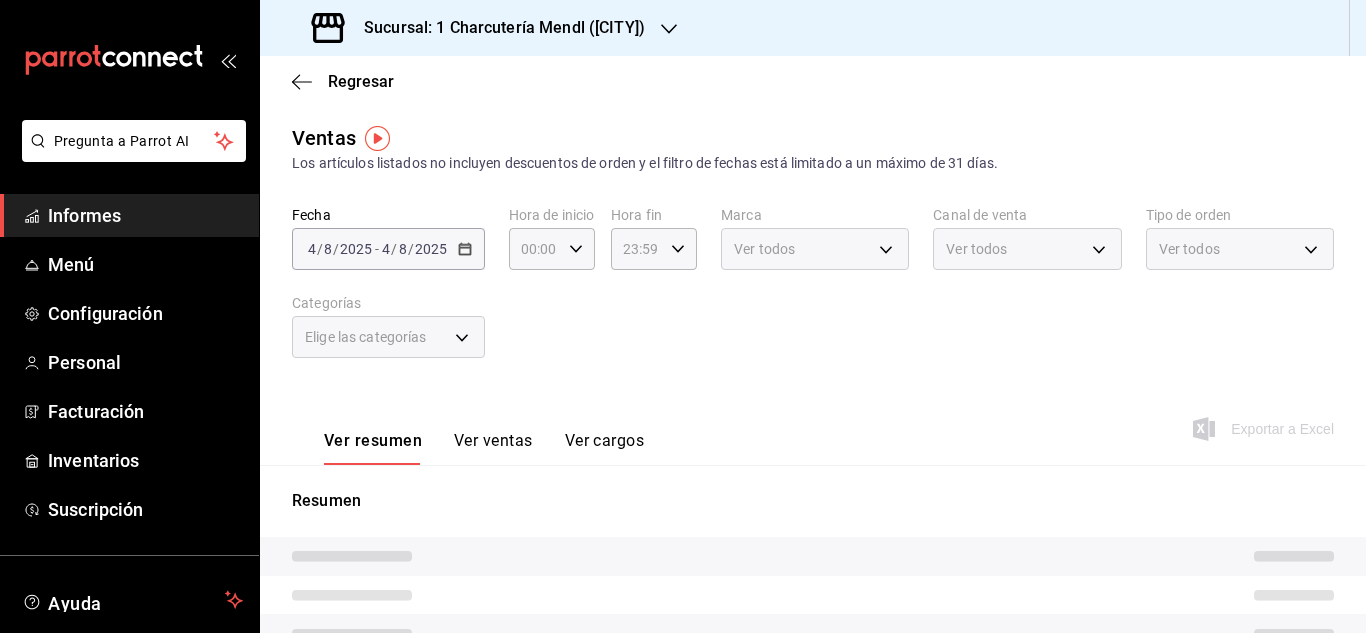 click on "Ver ventas" at bounding box center [493, 440] 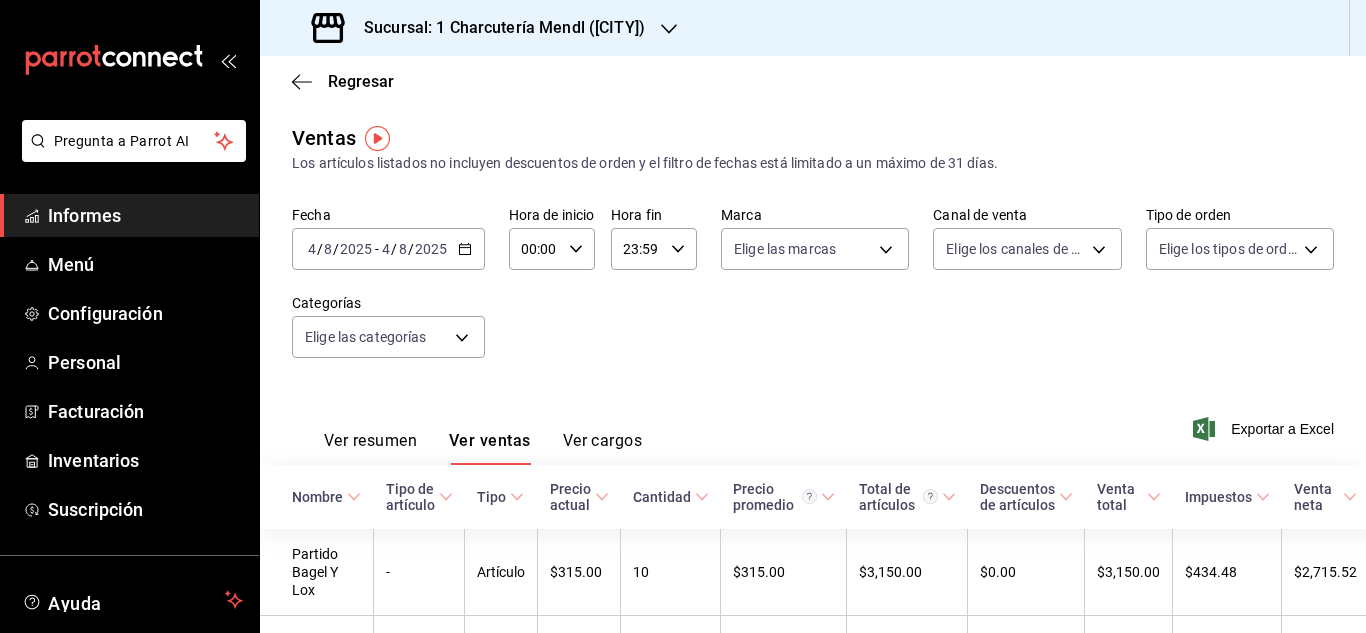 click 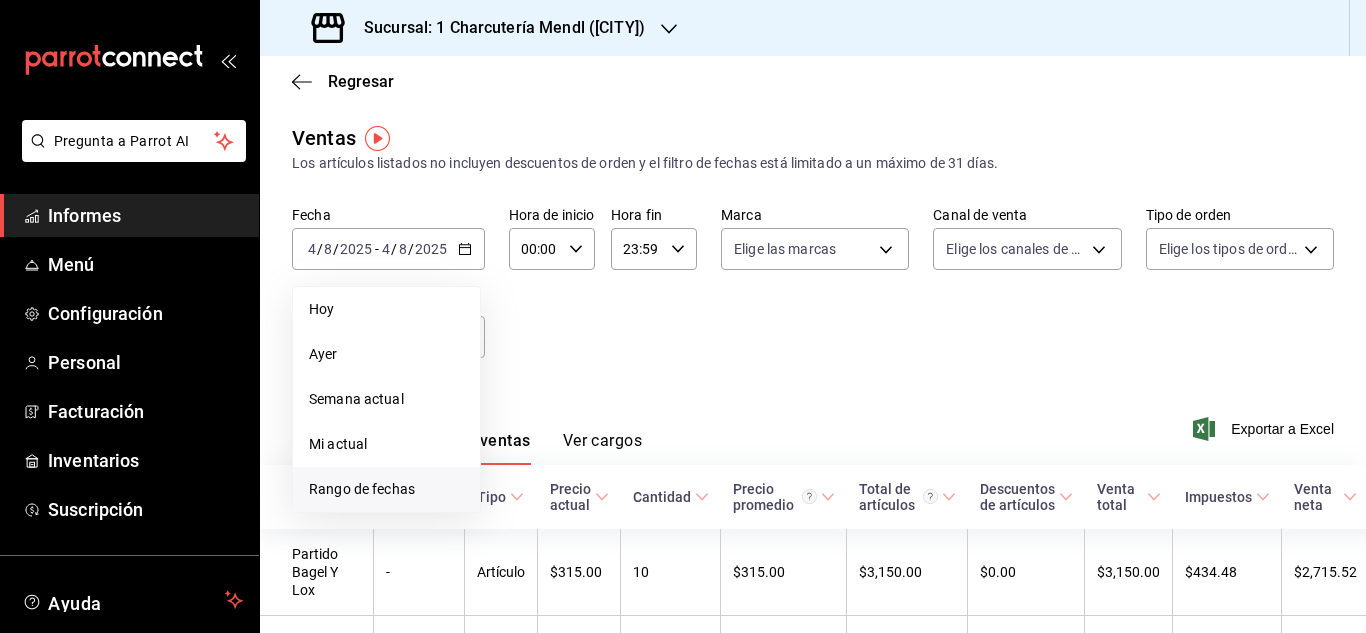 click on "Rango de fechas" at bounding box center (362, 489) 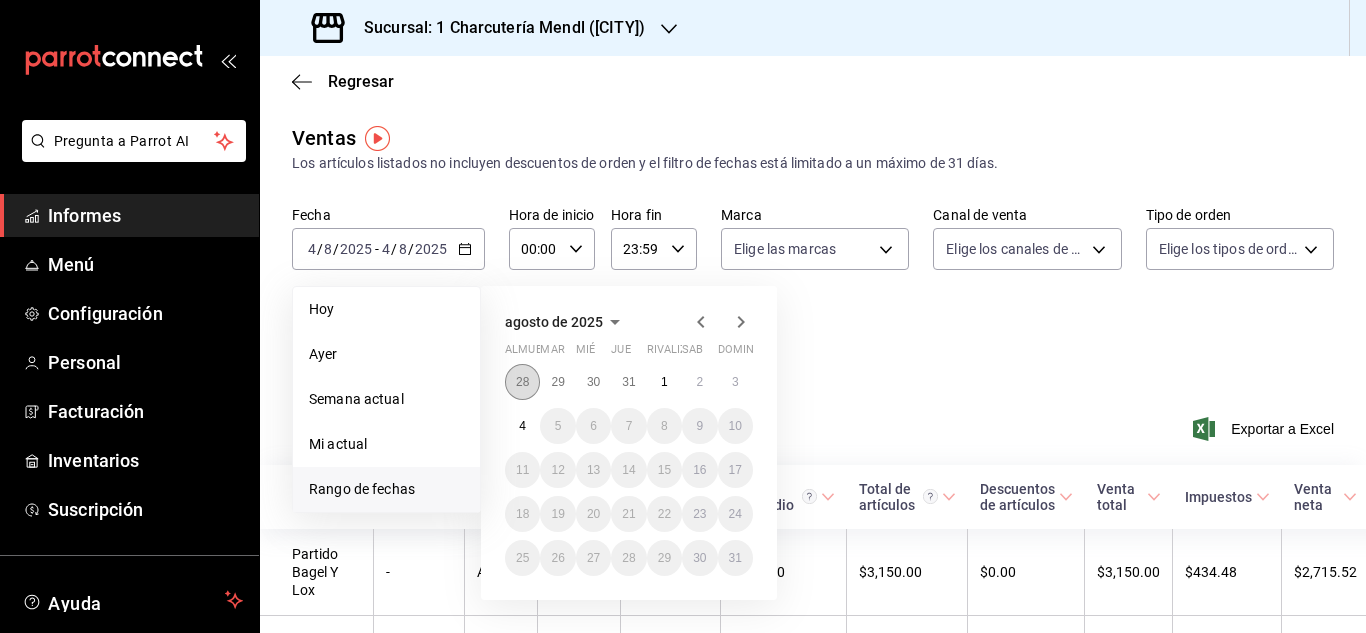 click on "28" at bounding box center [522, 382] 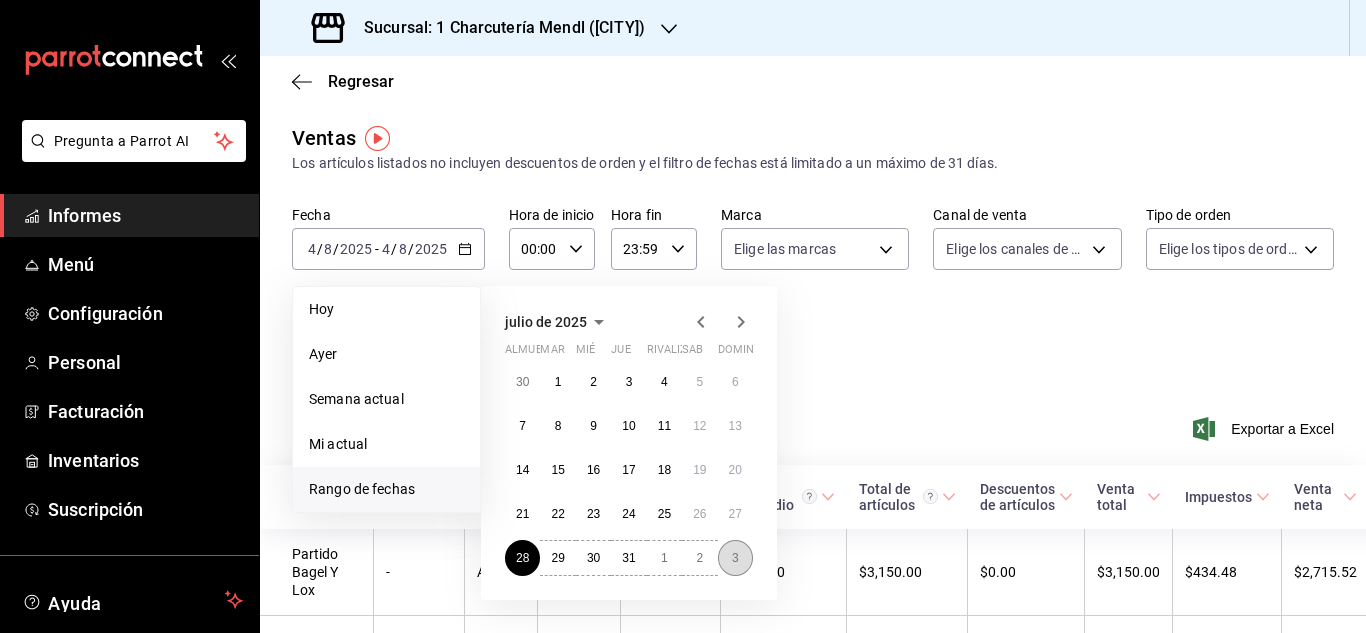 click on "3" at bounding box center (735, 558) 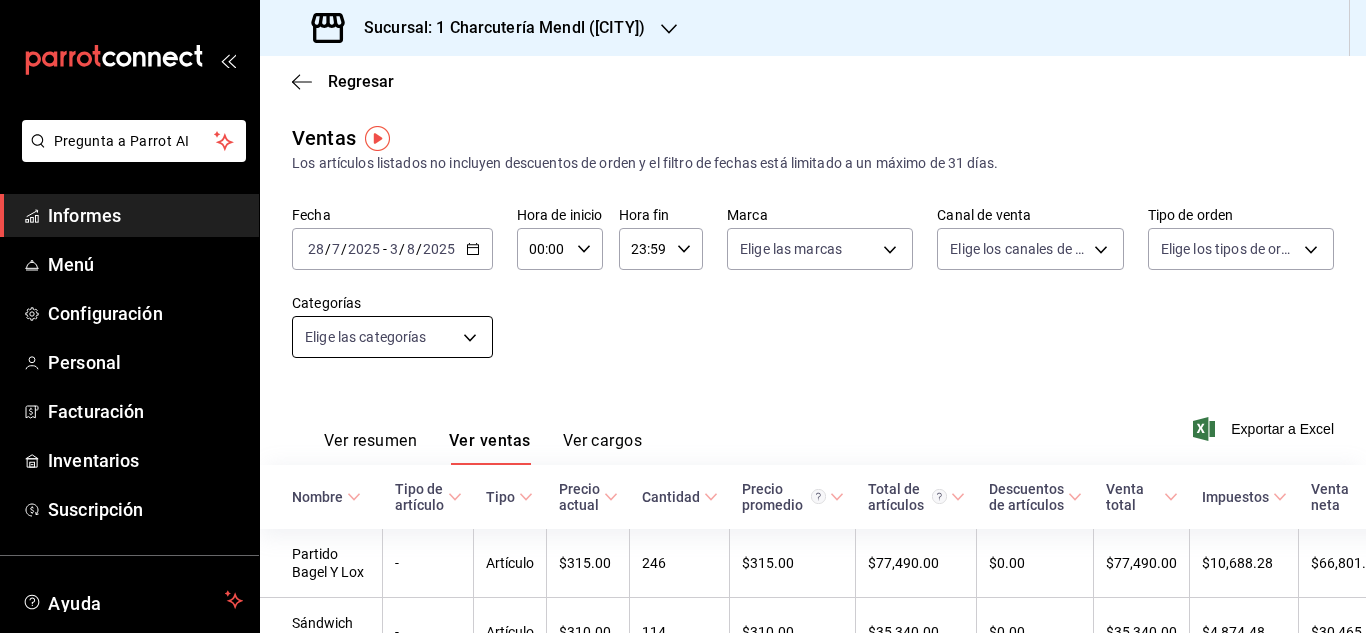 click on "Pregunta a Parrot AI Informes   Menú   Configuración   Personal   Facturación   Inventarios   Suscripción   Ayuda Recomendar loro   Paloma N   Sugerir nueva función   Sucursal: 1 Charcutería Mendl ([CITY]) Regresar Ventas Los artículos listados no incluyen descuentos de orden y el filtro de fechas está limitado a un máximo de 31 días. Fecha [DATE] [DATE] - [DATE] [DATE] Hora de inicio 00:00 Hora de inicio Hora fin 23:59 Hora fin Marca Elige las marcas Canal de venta Elige los canales de venta Tipo de orden Elige los tipos de orden Categorías Elige las categorías Ver resumen Ver ventas Ver cargos Exportar a Excel Nombre Tipo de artículo Tipo Precio actual Cantidad Precio promedio   Total de artículos   Descuentos de artículos Venta total Impuestos Venta neta Partido Bagel Y Lox - Artículo $315.00 246 $315.00 $77,490.00 $0.00 $77,490.00 $10,688.28 $66,801.72 Sándwich de pastrami - Artículo $310.00 114 $310.00 $35,340.00 $0.00 $35,340.00 $4,874.48 $30,465.52 Café con leche -" at bounding box center (683, 316) 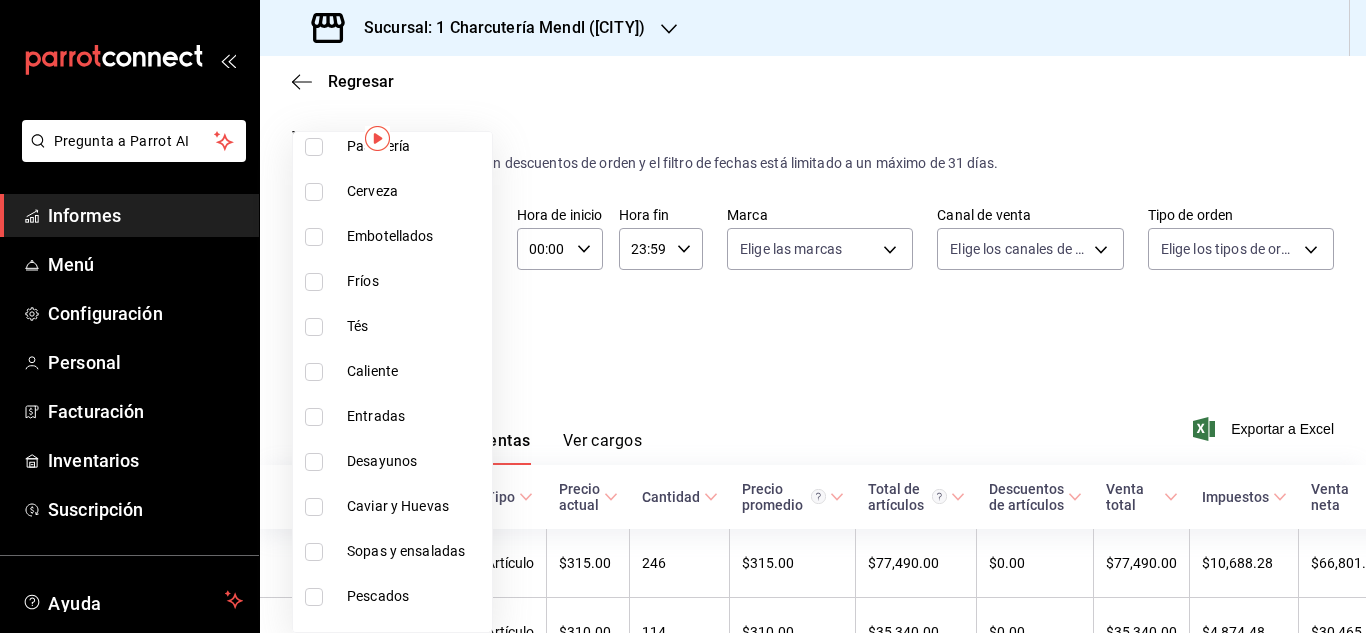 scroll, scrollTop: 1423, scrollLeft: 0, axis: vertical 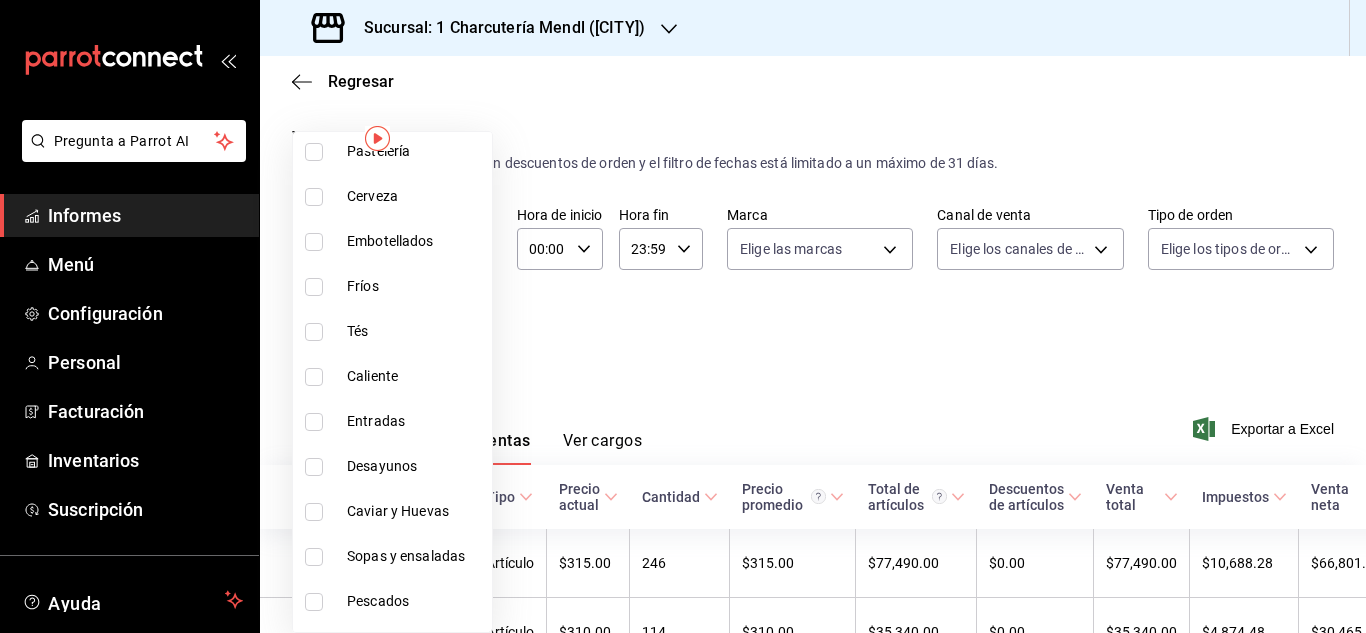 click at bounding box center (314, 197) 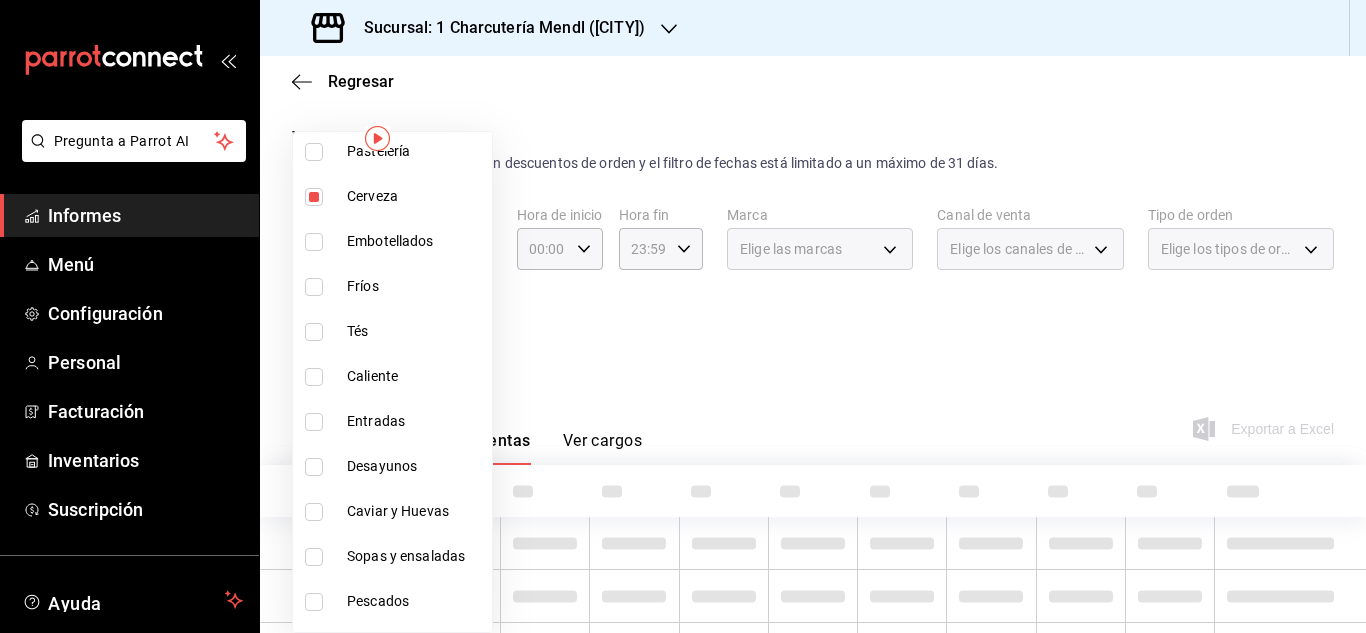 click at bounding box center (314, 242) 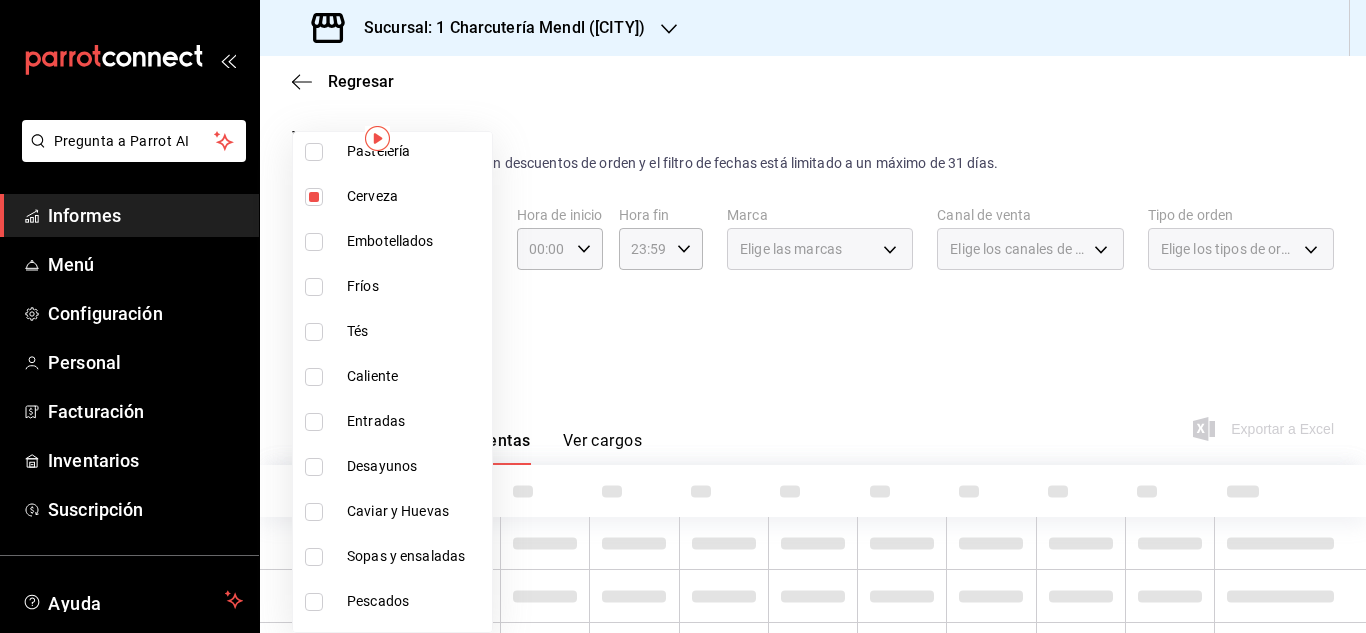 type on "[UUID],[UUID]" 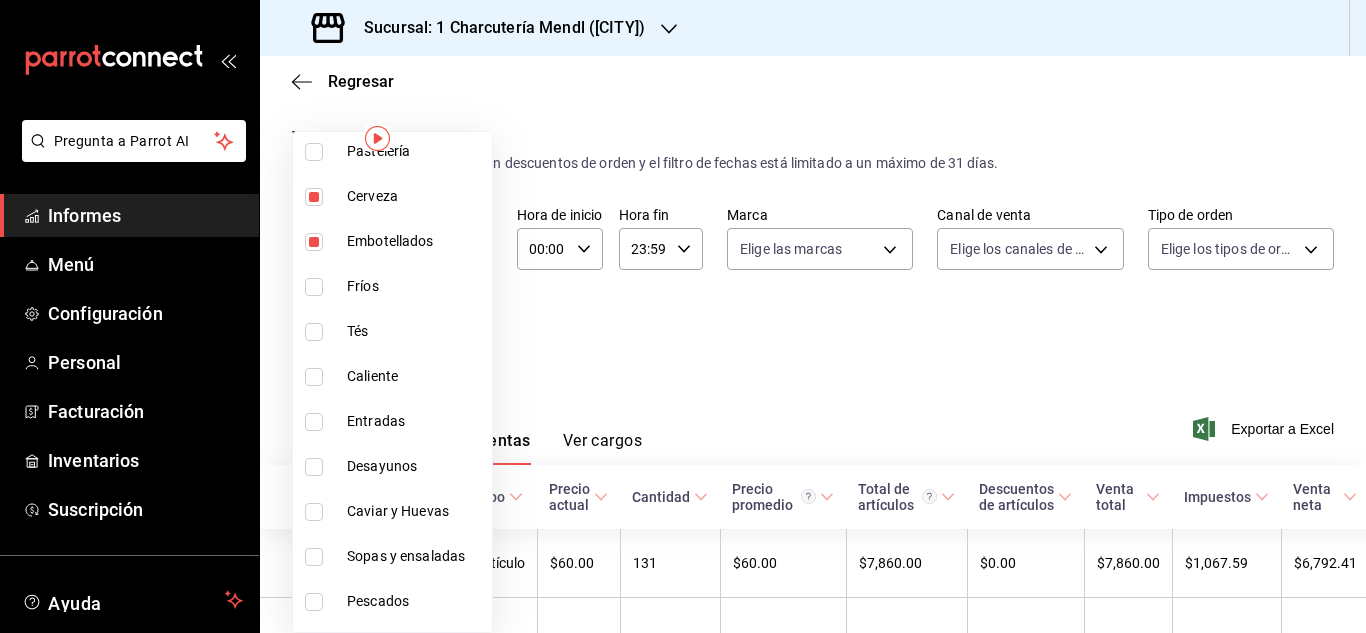 click at bounding box center (314, 242) 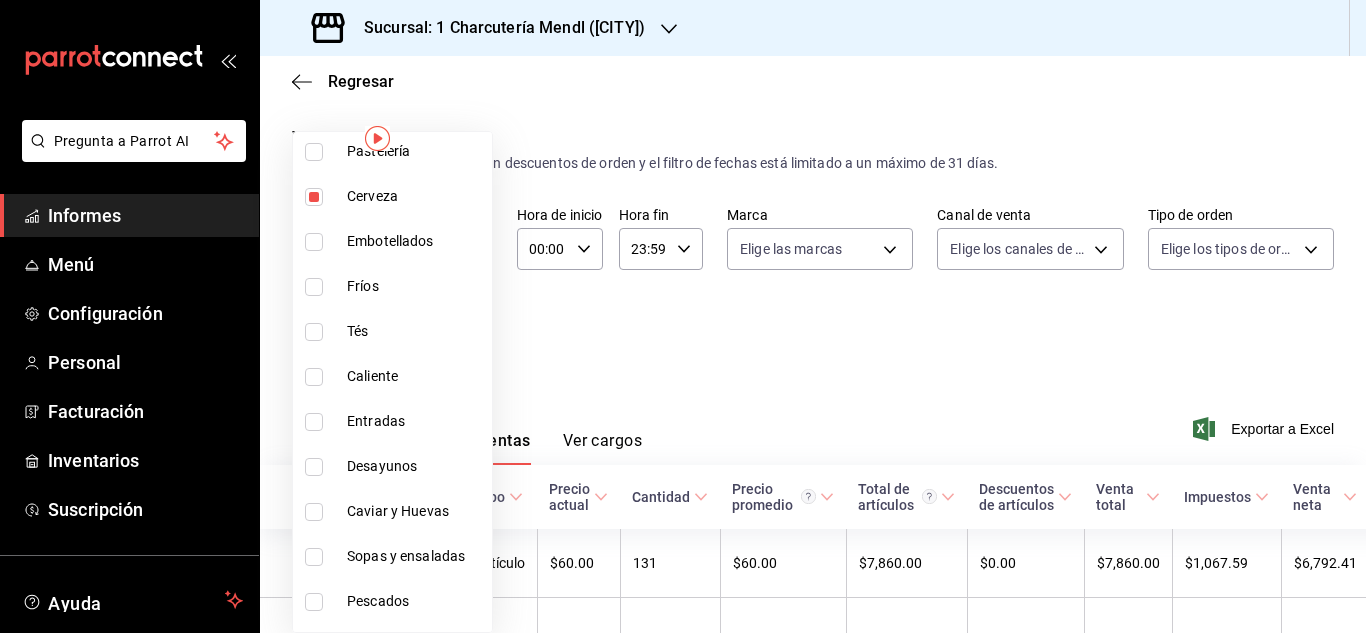 type on "[UUID]" 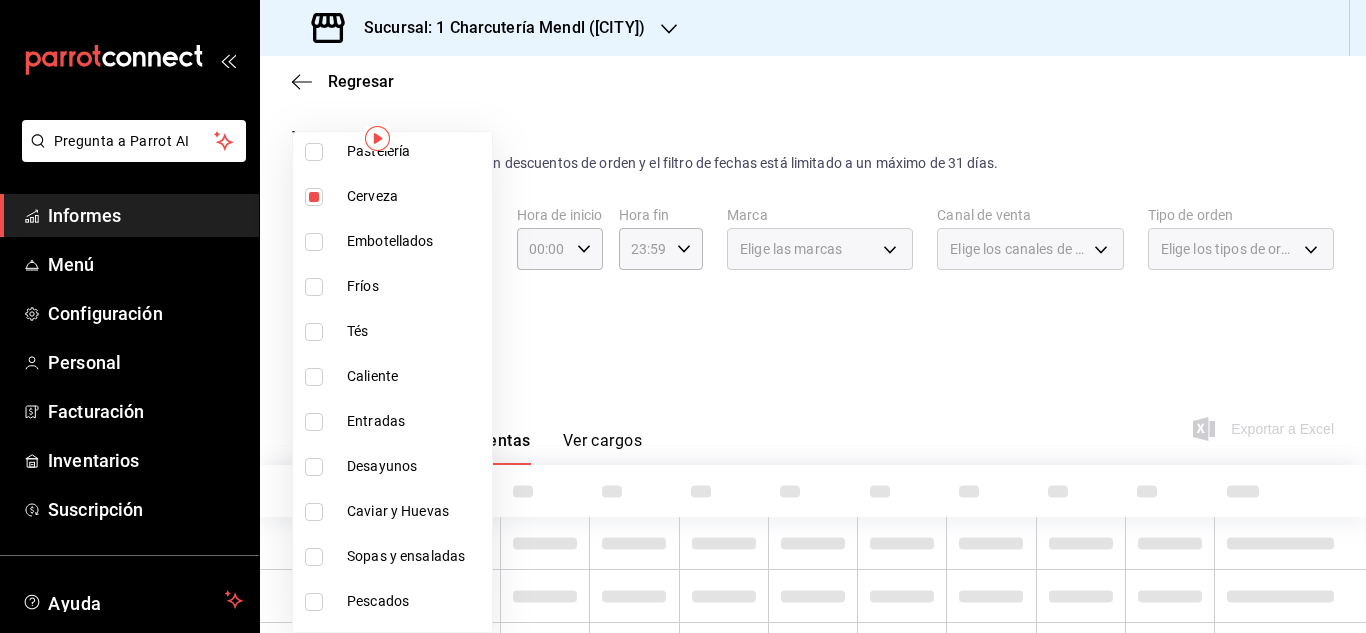 click at bounding box center [683, 316] 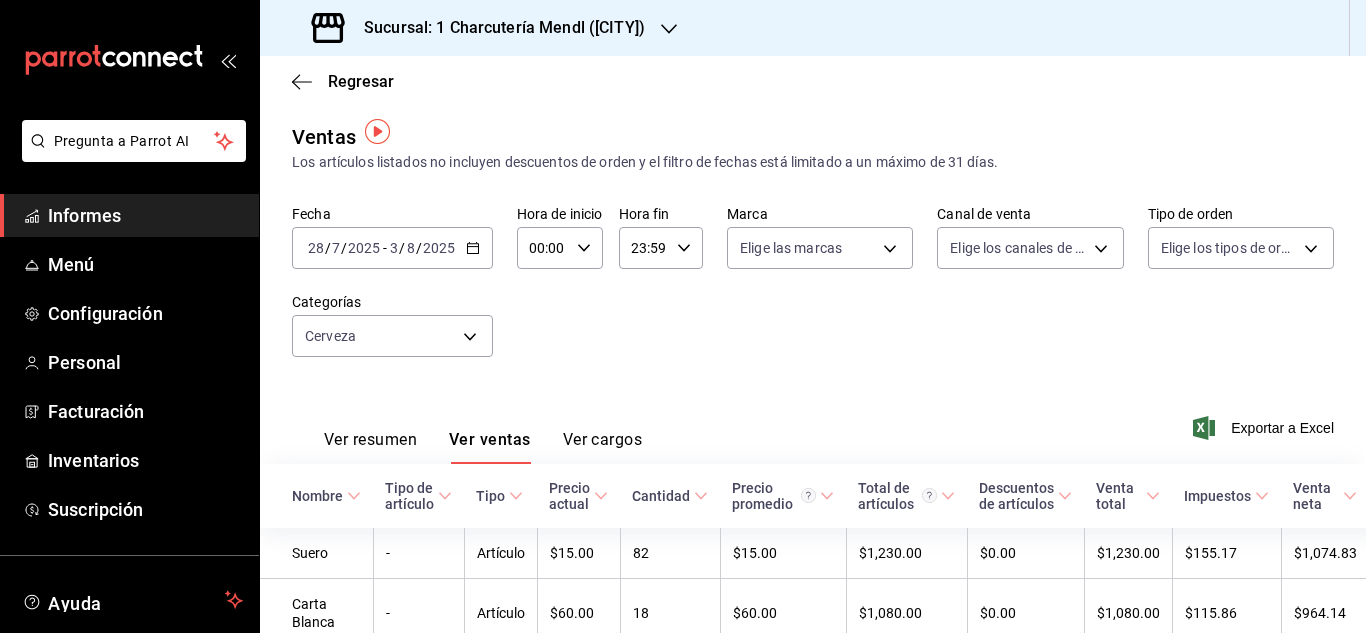 scroll, scrollTop: 277, scrollLeft: 0, axis: vertical 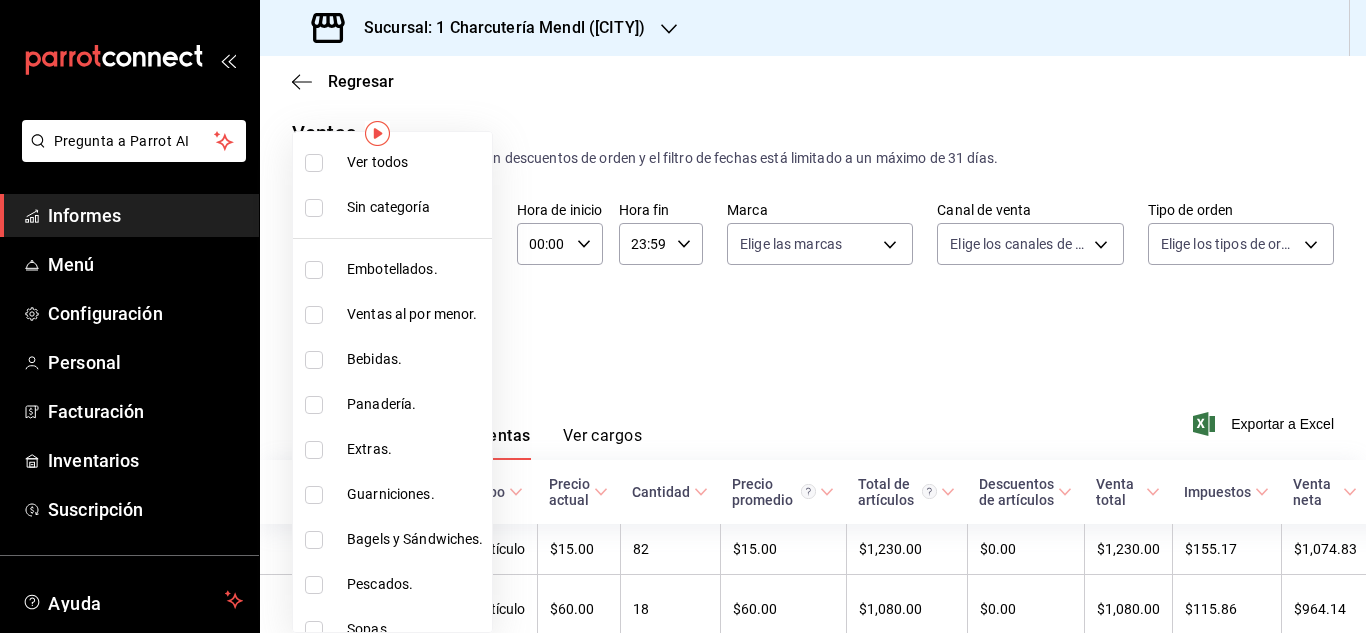 drag, startPoint x: 462, startPoint y: 328, endPoint x: 1014, endPoint y: 342, distance: 552.1775 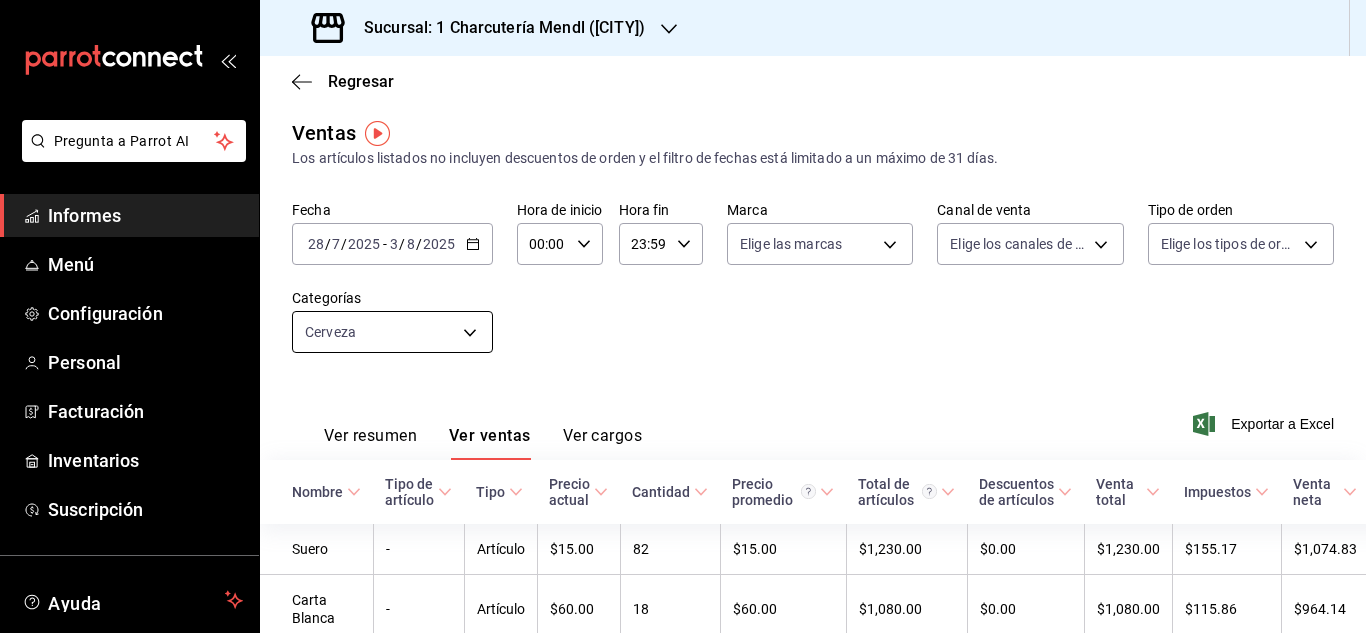 click on "Pregunta a Parrot AI Informes   Menú   Configuración   Personal   Facturación   Inventarios   Suscripción   Ayuda Recomendar loro   Paloma N   Sugerir nueva función   Sucursal: 1 Charcutería Mendl ([CITY]) Regresar Ventas Los artículos listados no incluyen descuentos de orden y el filtro de fechas está limitado a un máximo de 31 días. Fecha [DATE] [DATE] - [DATE] [DATE] Hora de inicio 00:00 Hora de inicio Hora fin 23:59 Hora fin Marca Elige las marcas Canal de venta Elige los canales de venta Tipo de orden Elige los tipos de orden Categorías Cerveza [UUID] Ver resumen Ver ventas Ver cargos Exportar a Excel Nombre Tipo de artículo Tipo Precio actual Cantidad Precio promedio   Total de artículos   Descuentos de artículos Venta total Impuestos Venta neta Suero - Artículo $15.00 82 $15.00 $1,230.00 $0.00 $1,230.00 $155.17 $1,074.83 Carta Blanca - Artículo $60.00 18 $60.00 $1,080.00 $0.00 $1,080.00 $115.86 $964.14 Pacífico - Artículo $65.00 9 $0.00" at bounding box center (683, 316) 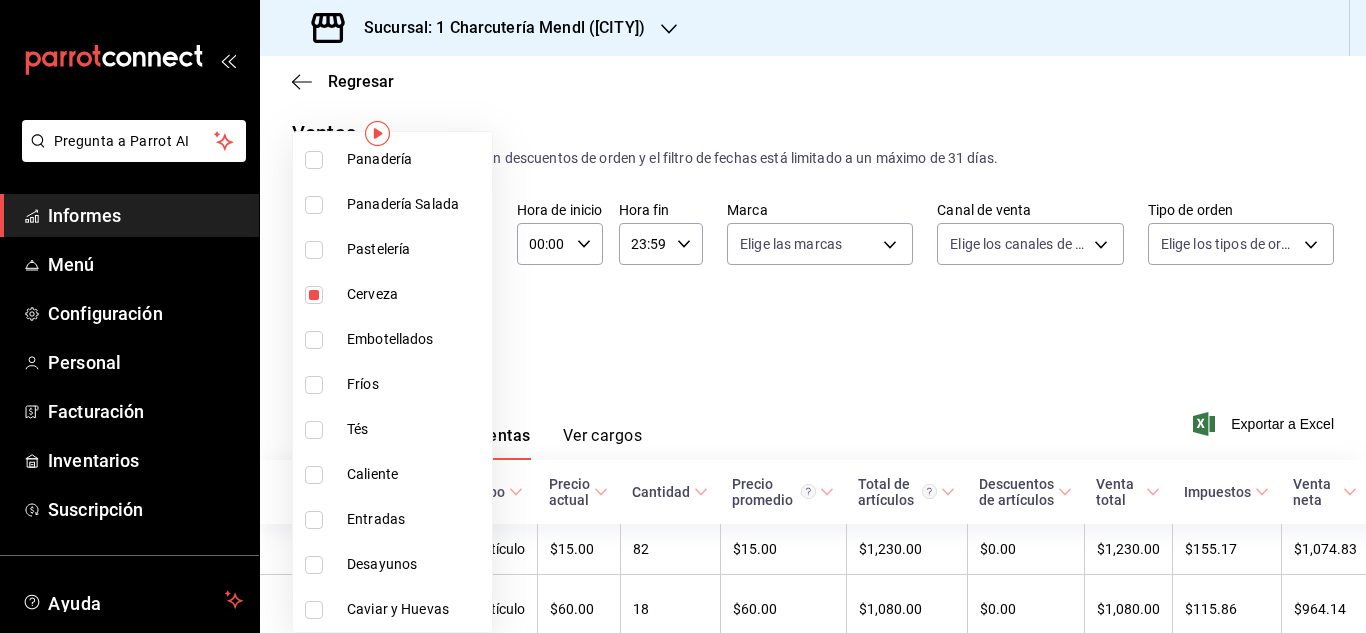 scroll, scrollTop: 1324, scrollLeft: 0, axis: vertical 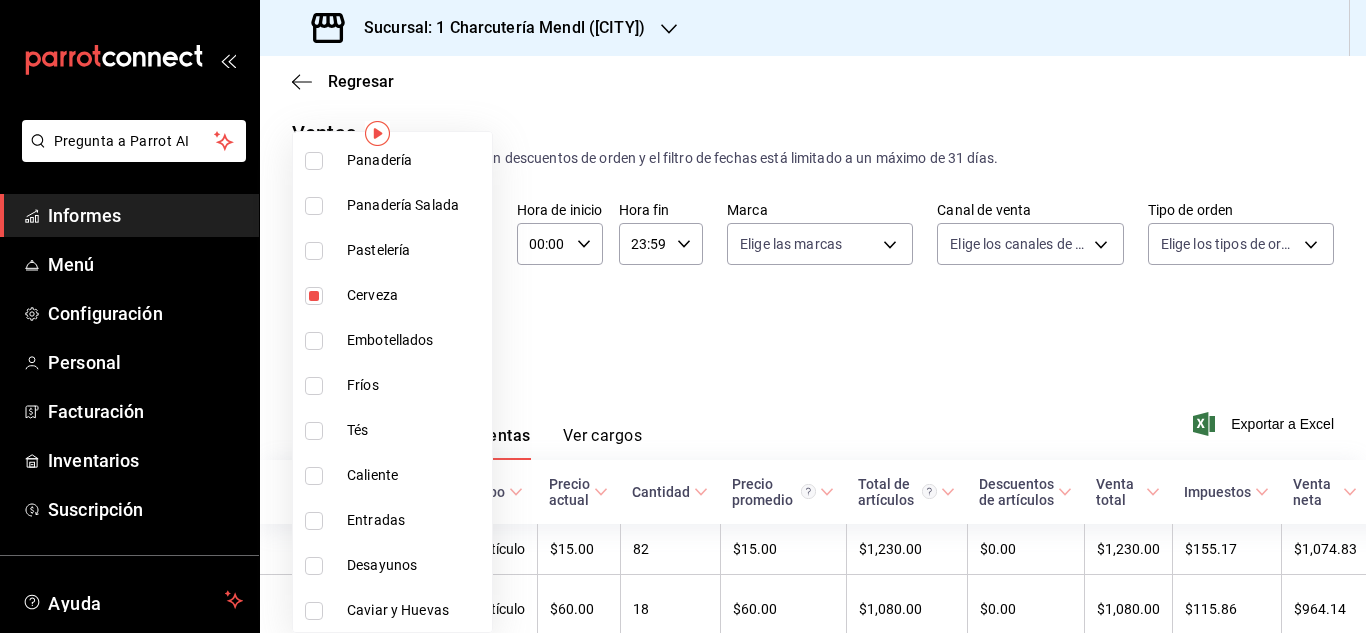 click at bounding box center [314, 296] 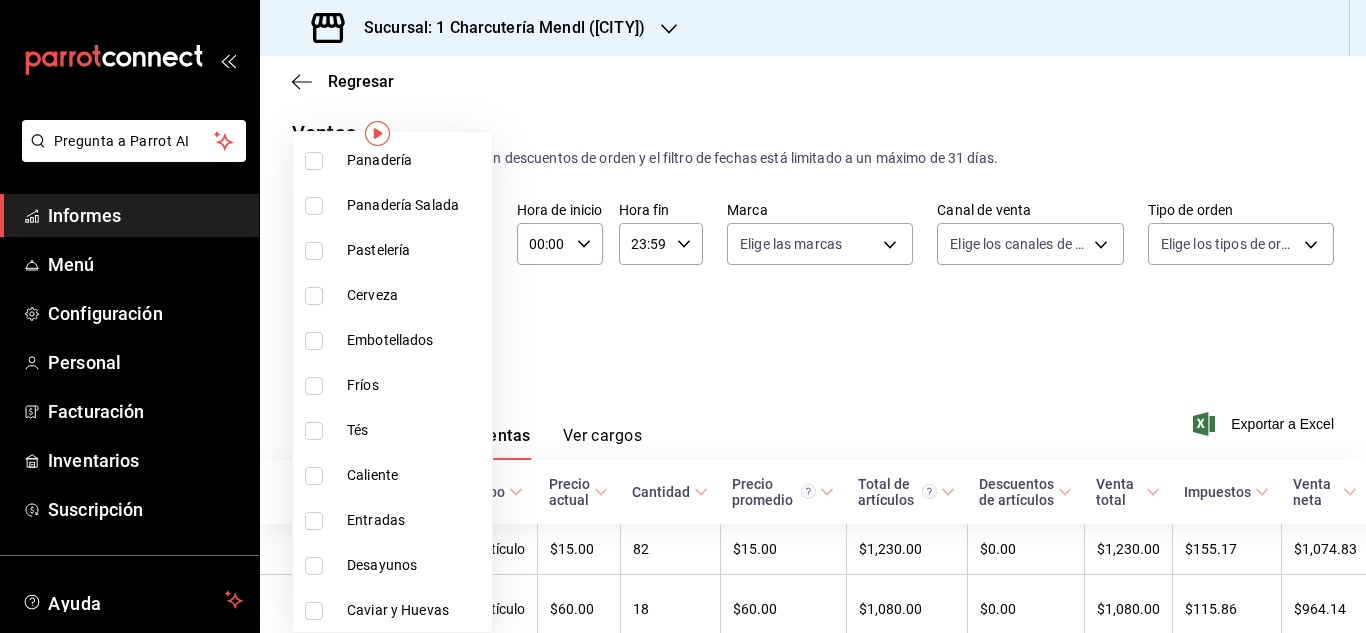 click at bounding box center [314, 341] 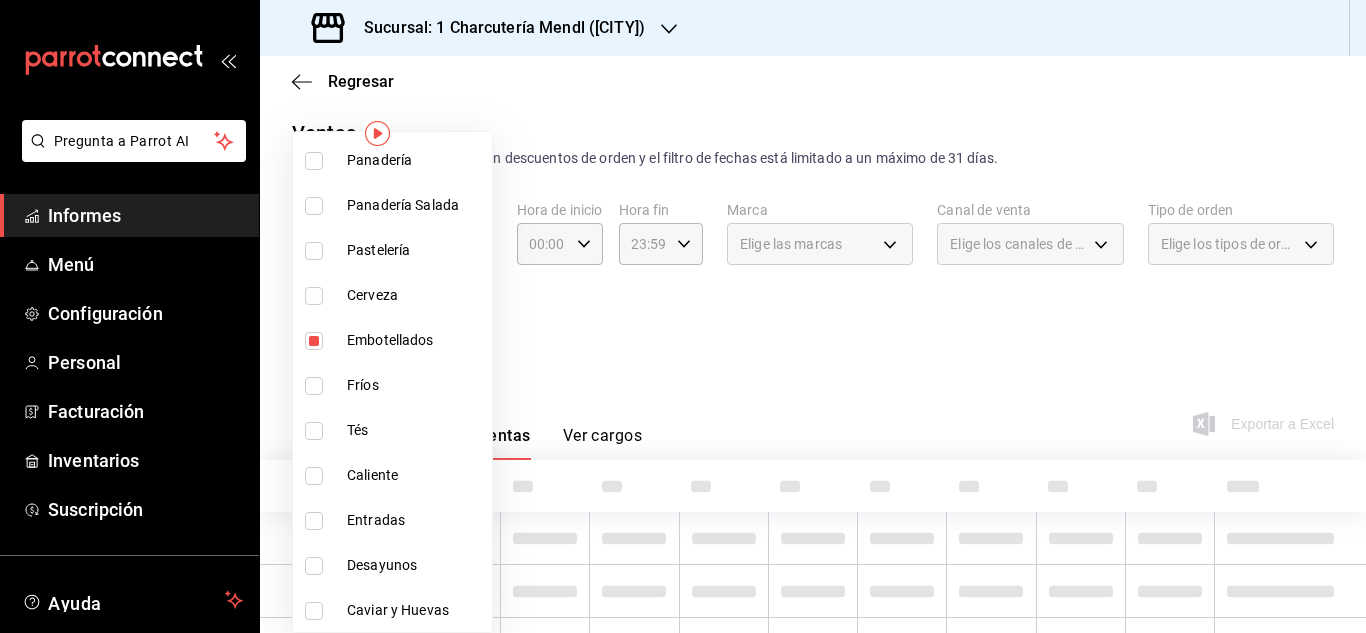 type on "[UUID]" 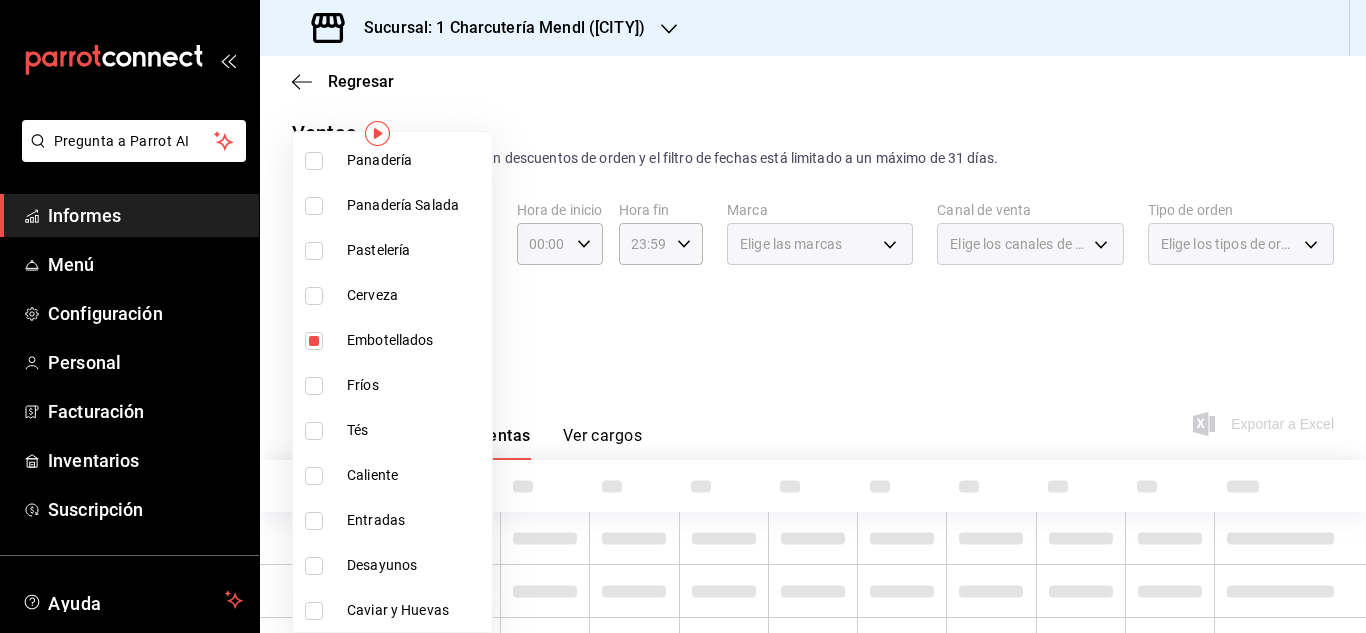 click at bounding box center (314, 386) 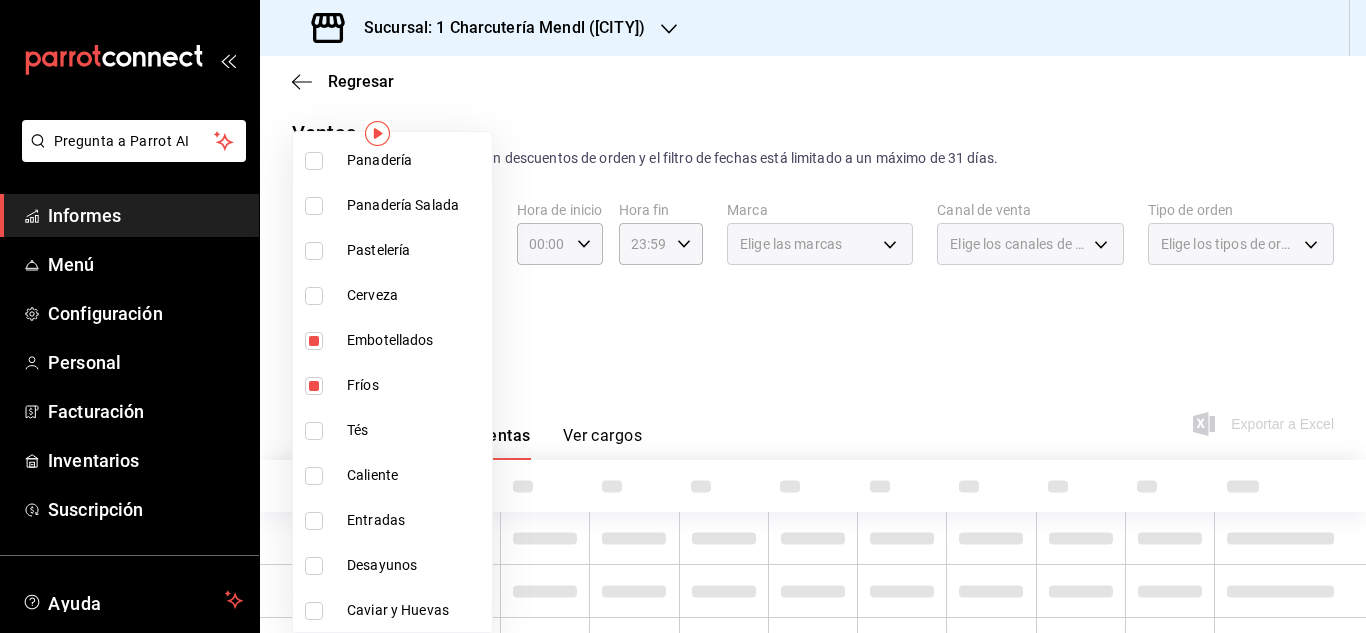 type on "[UUID],[UUID]" 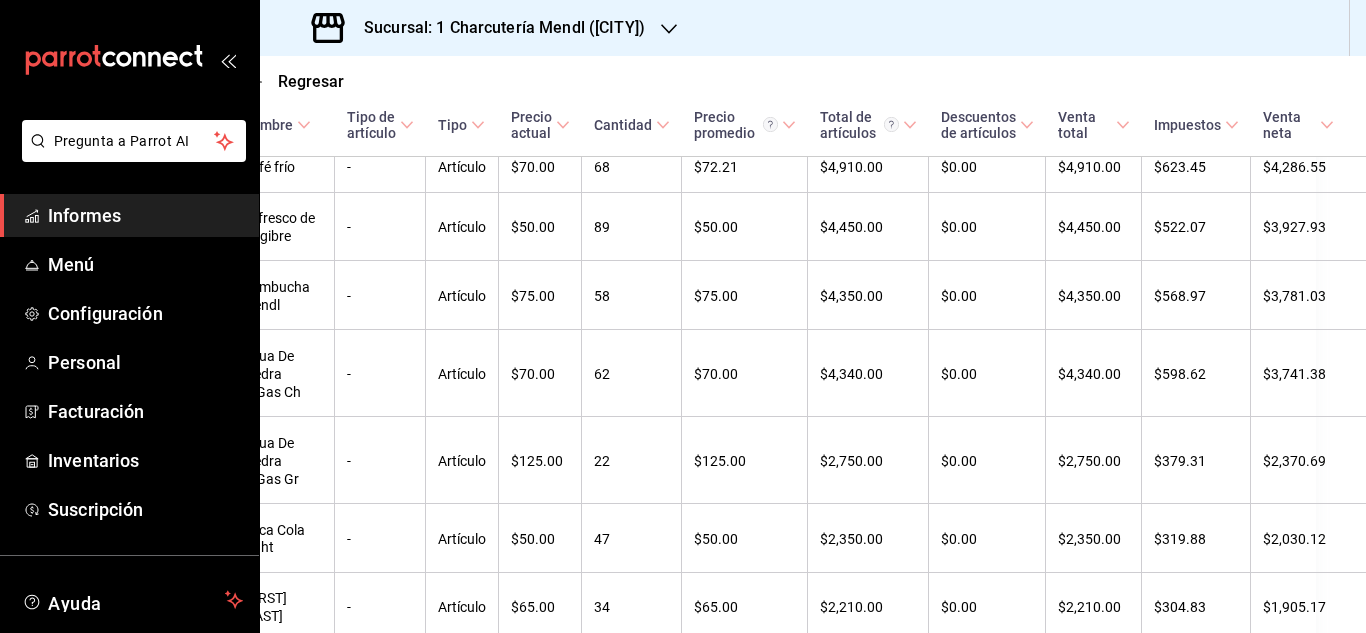 scroll, scrollTop: 283, scrollLeft: 0, axis: vertical 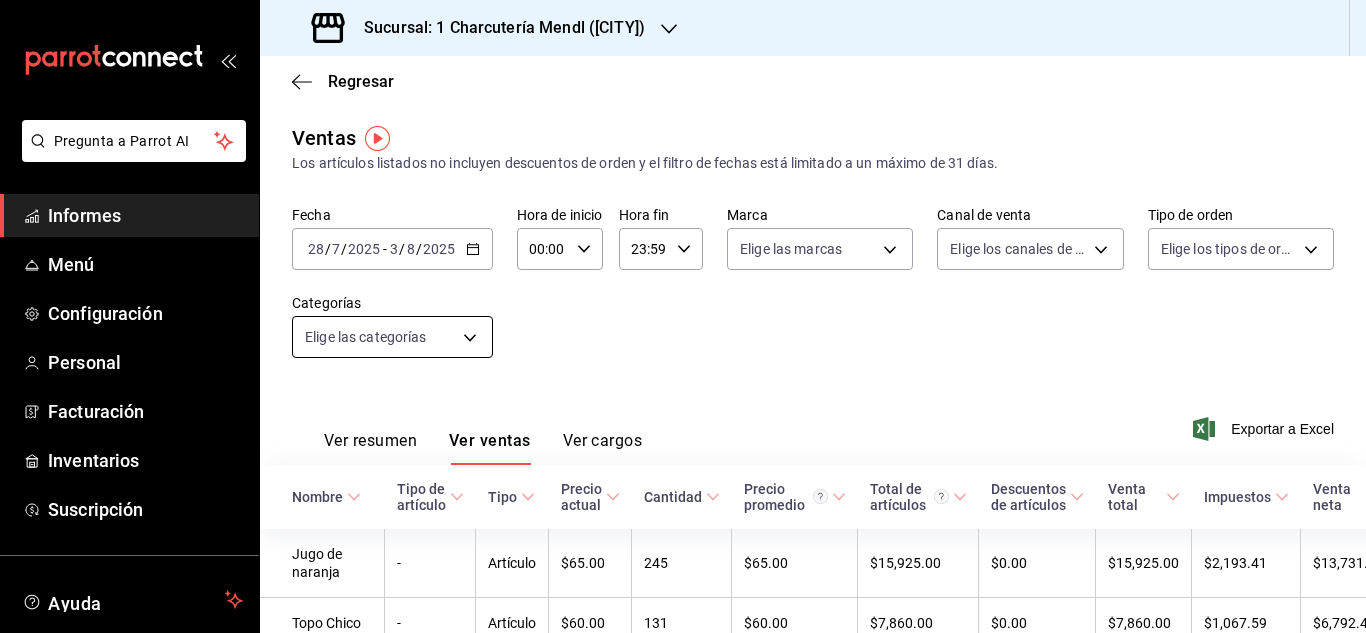 click on "Pregunta a Parrot AI Informes   Menú   Configuración   Personal   Facturación   Inventarios   Suscripción   Ayuda Recomendar loro   Paloma N   Sugerir nueva función   Sucursal: 1 Charcutería Mendl ([CITY]) Regresar Ventas Los artículos listados no incluyen descuentos de orden y el filtro de fechas está limitado a un máximo de 31 días. Fecha [DATE] [DATE] - [DATE] [DATE] Hora de inicio 00:00 Hora de inicio Hora fin 23:59 Hora fin Marca Elige las marcas Canal de venta Elige los canales de venta Tipo de orden Elige los tipos de orden Categorías [UUID],[UUID] Ver resumen Ver ventas Ver cargos Exportar a Excel Nombre Tipo de artículo Tipo Precio actual Cantidad Precio promedio   Total de artículos   Descuentos de artículos Venta total Impuestos Venta neta Jugo de naranja - Artículo $65.00 245 $65.00 $15,925.00 $0.00 $15,925.00 $2,193.41 $13,731.59 Topo Chico - Artículo $60.00 131 $60.00 $7,860.00 -" at bounding box center [683, 316] 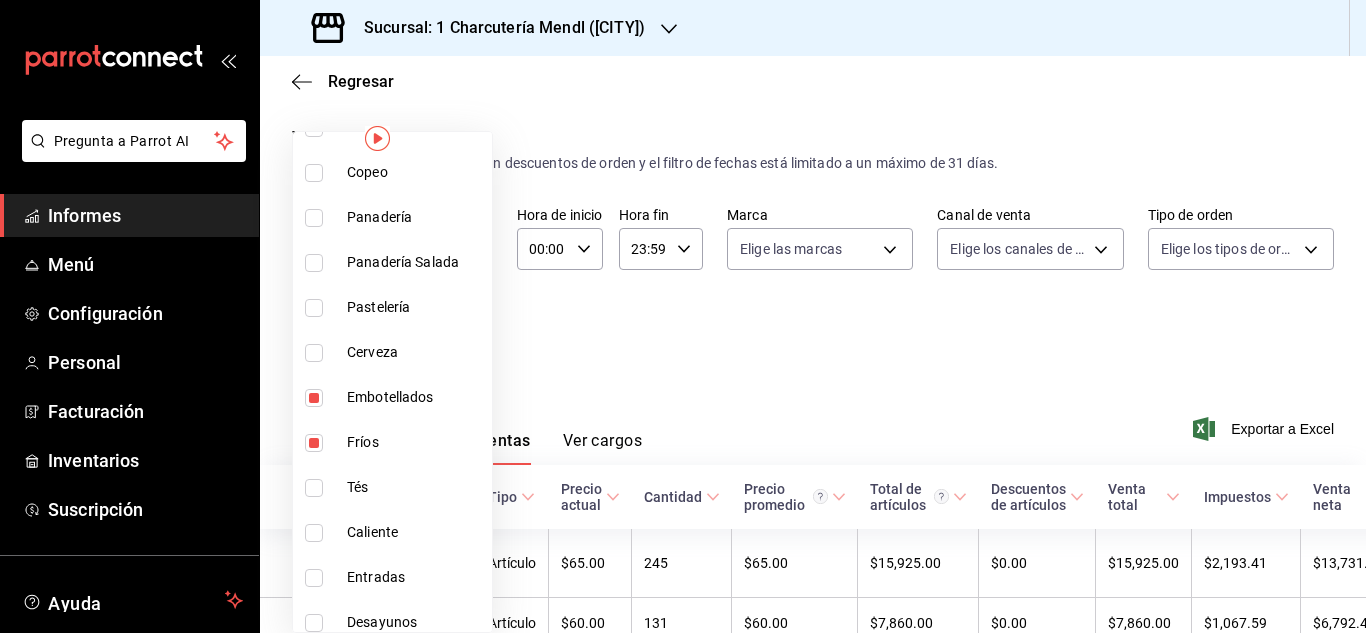 scroll, scrollTop: 1268, scrollLeft: 0, axis: vertical 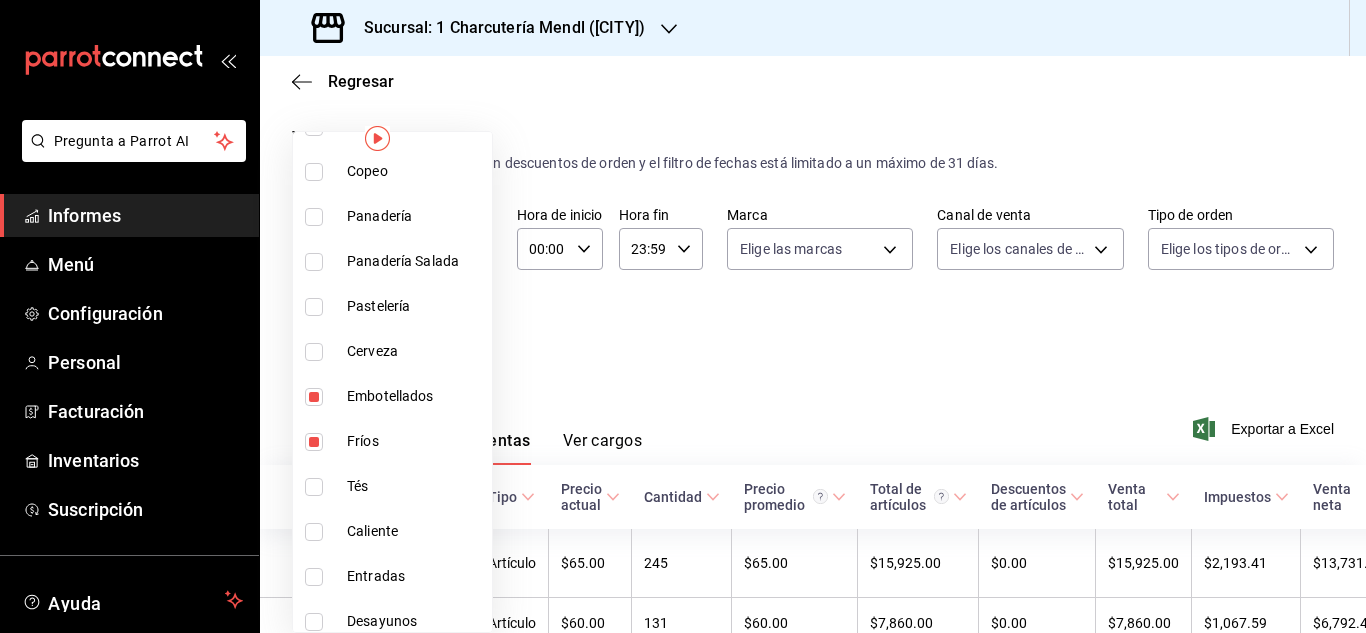 click at bounding box center (314, 397) 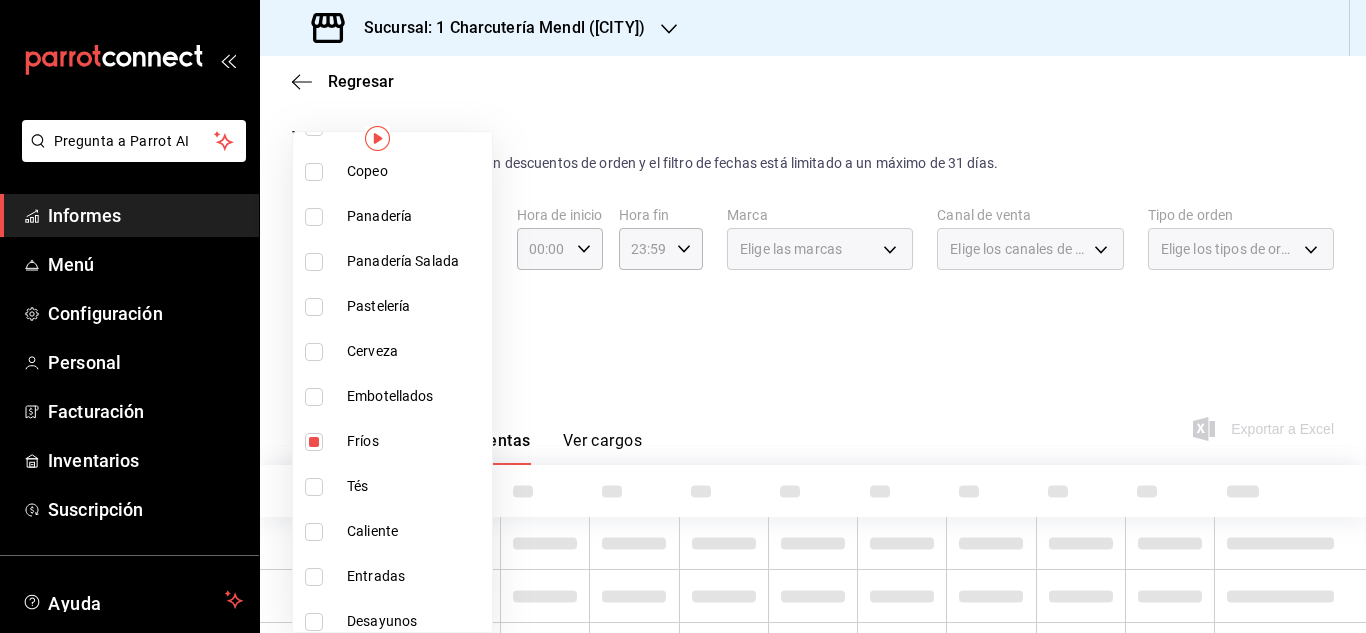 click at bounding box center [683, 316] 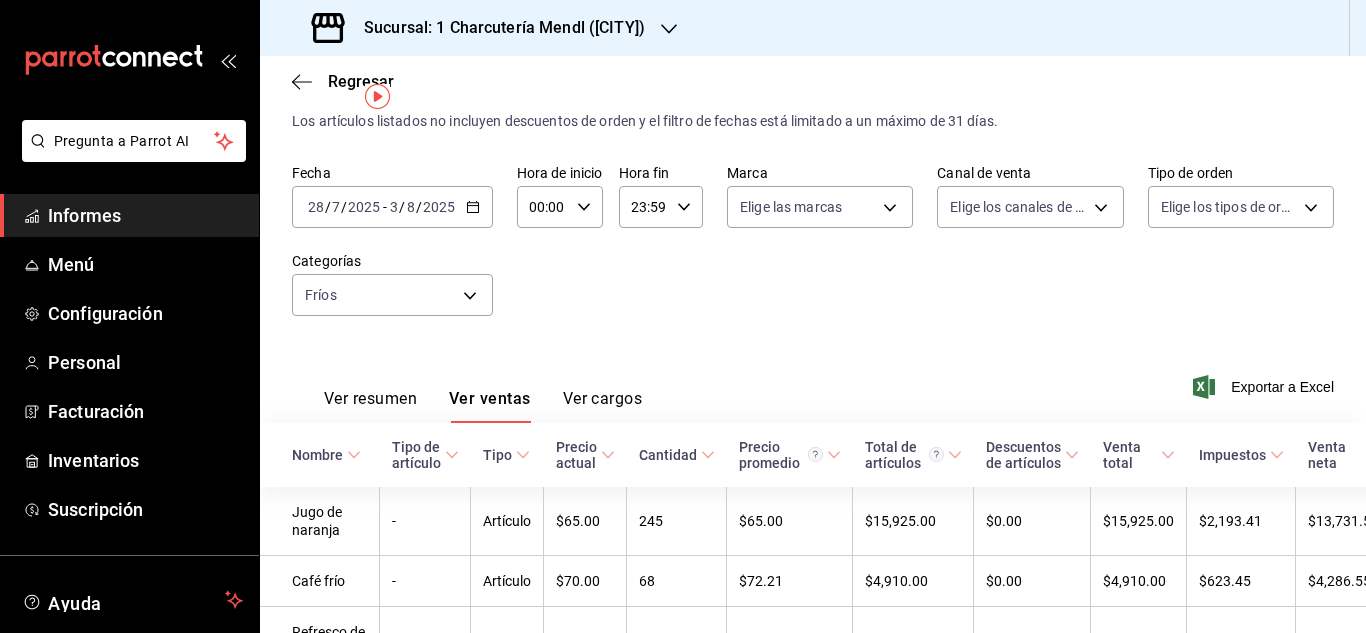 scroll, scrollTop: 41, scrollLeft: 0, axis: vertical 